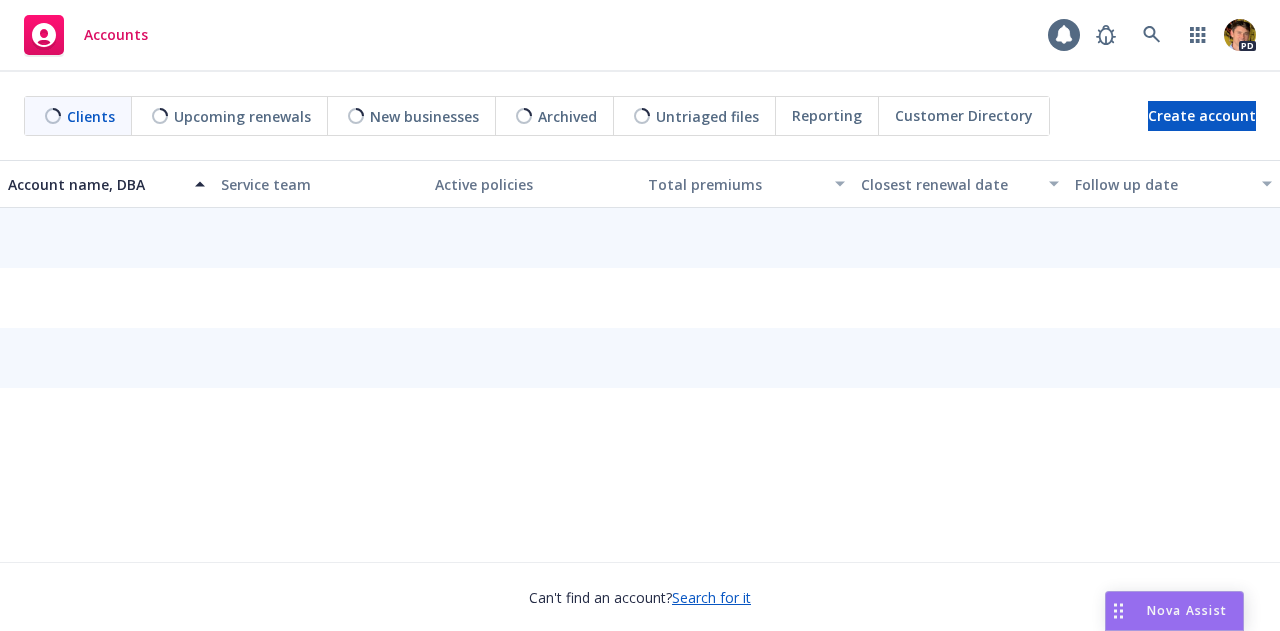 scroll, scrollTop: 0, scrollLeft: 0, axis: both 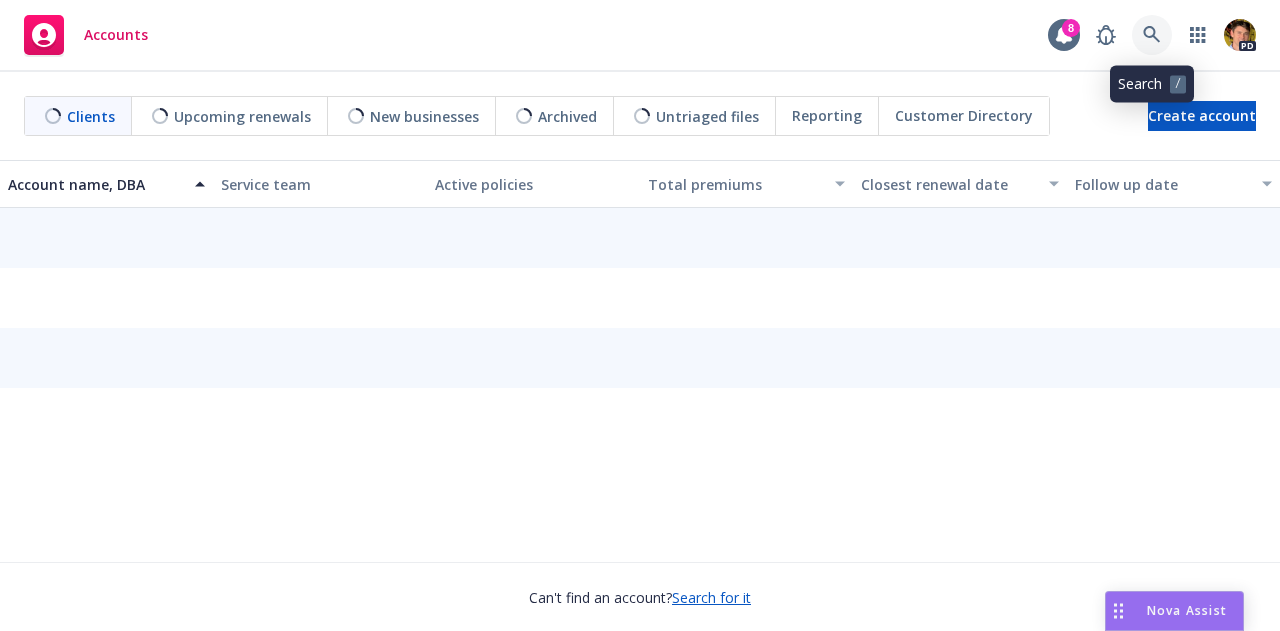 click 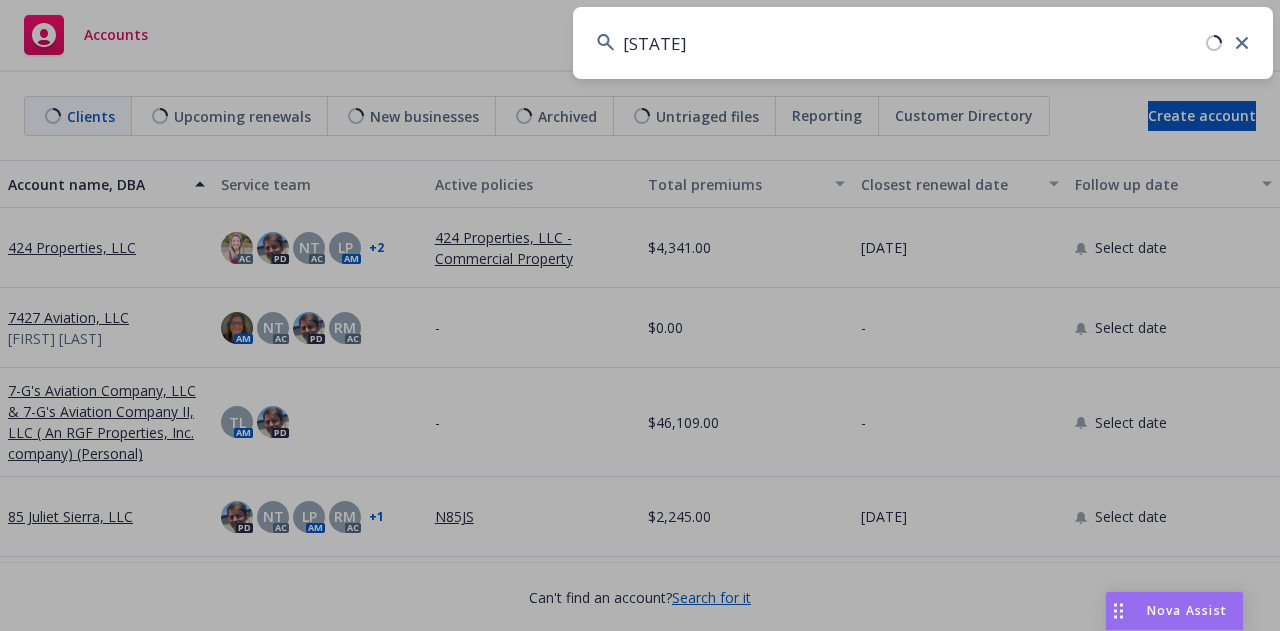 type on "gamma" 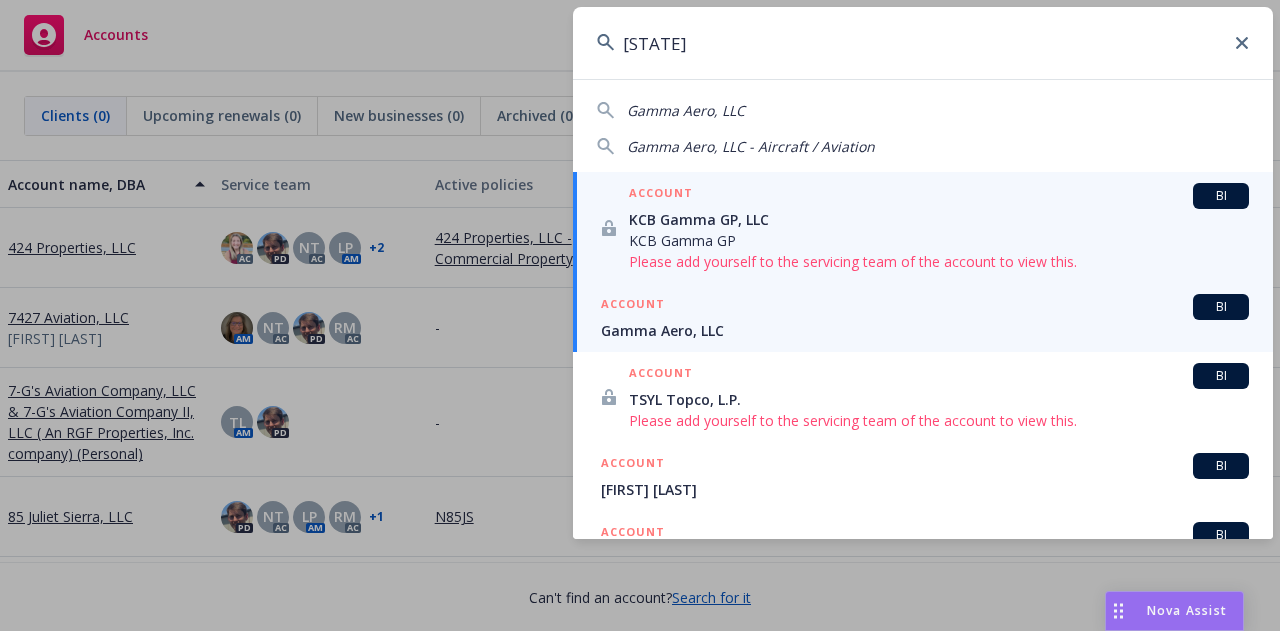 click on "ACCOUNT BI Gamma Aero, LLC" at bounding box center (923, 317) 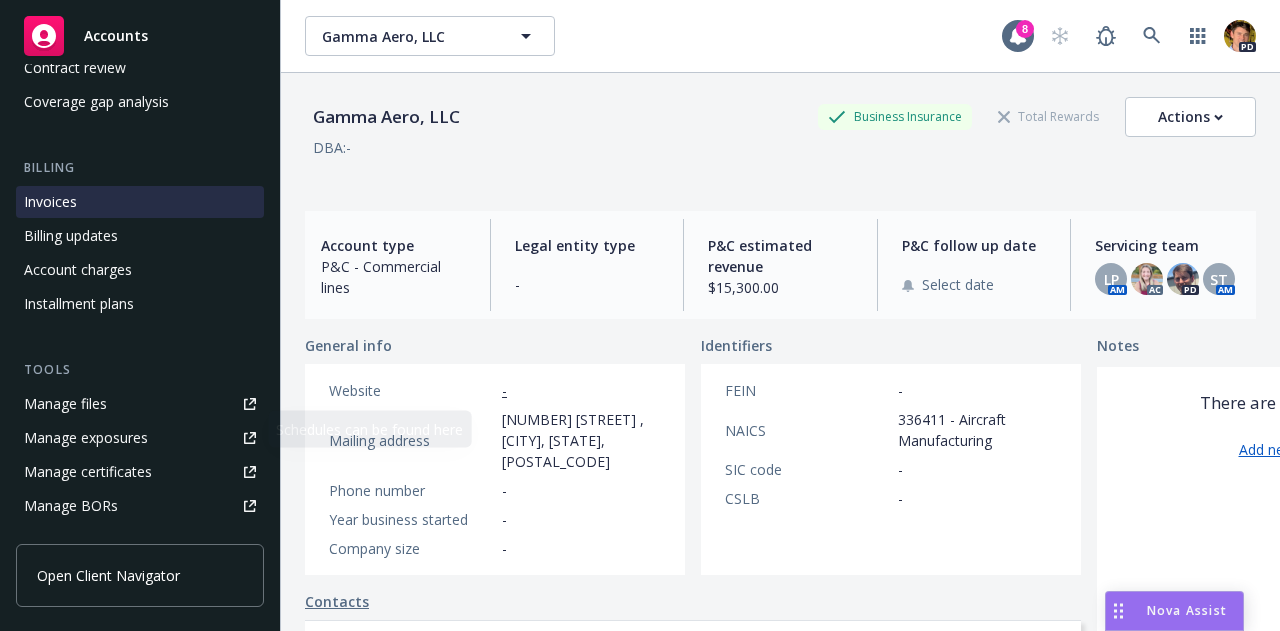 scroll, scrollTop: 283, scrollLeft: 0, axis: vertical 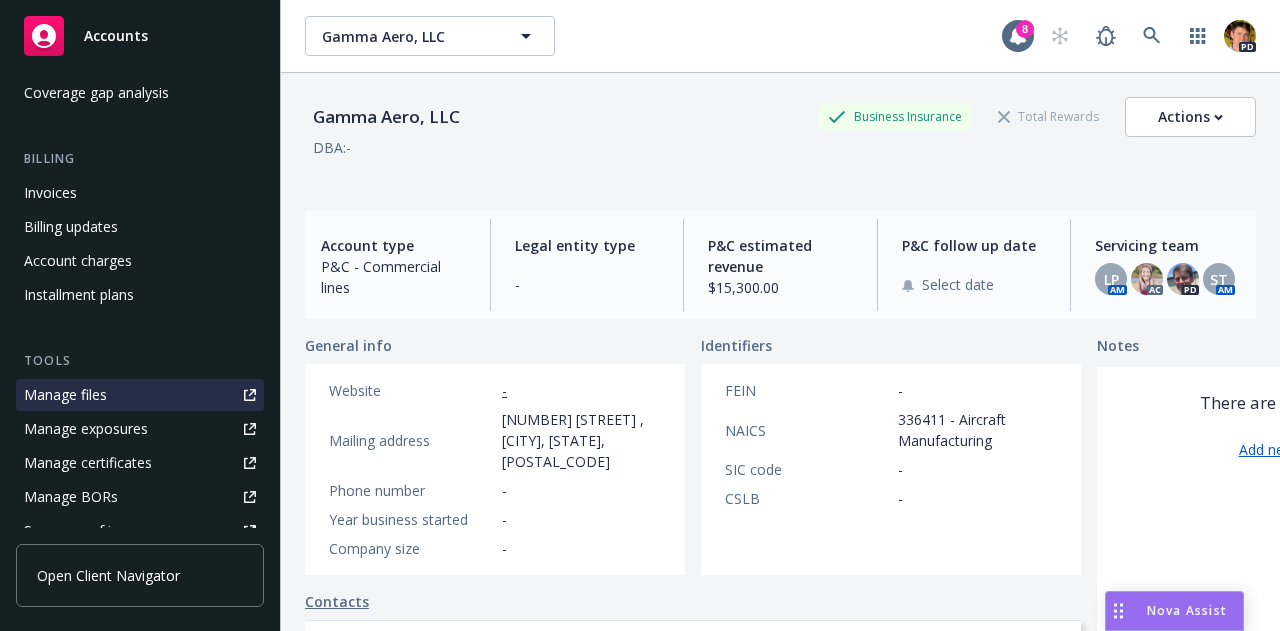 click on "Manage files" at bounding box center [140, 395] 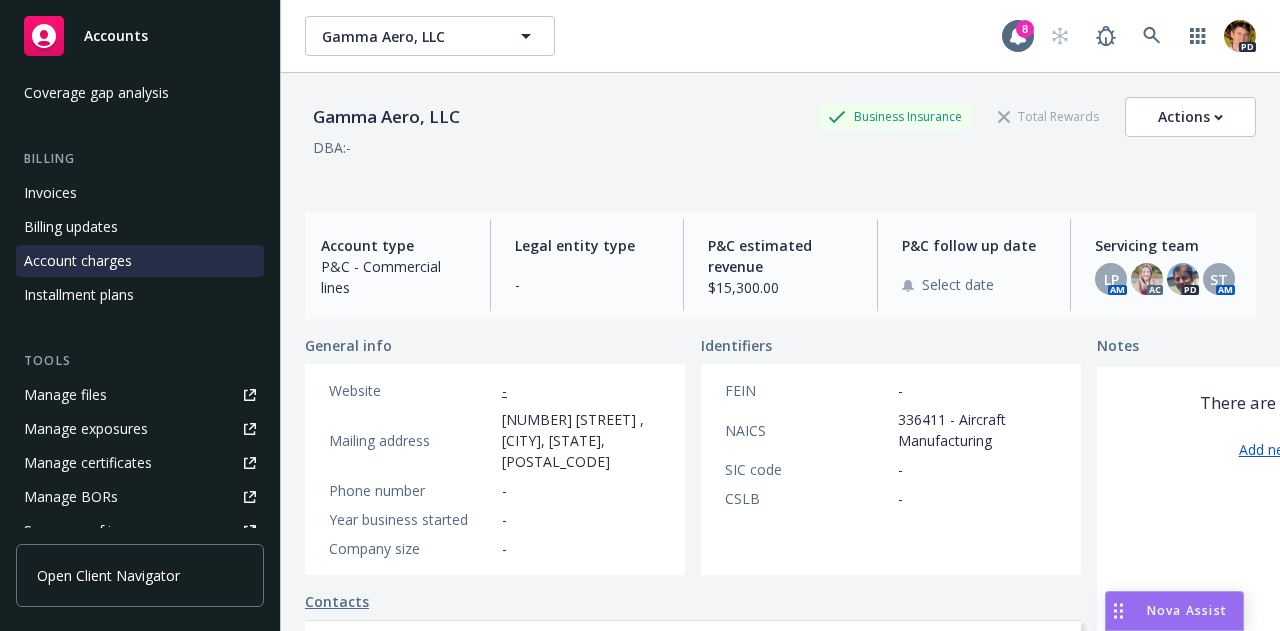 scroll, scrollTop: 0, scrollLeft: 0, axis: both 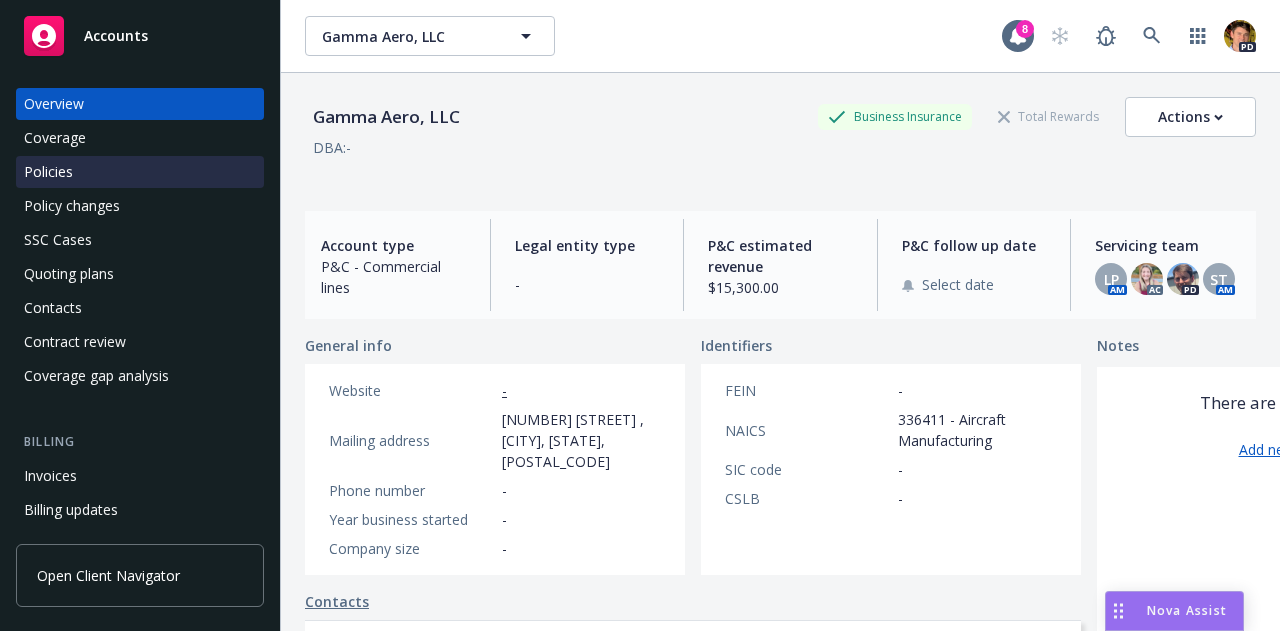 click on "Policies" at bounding box center [140, 172] 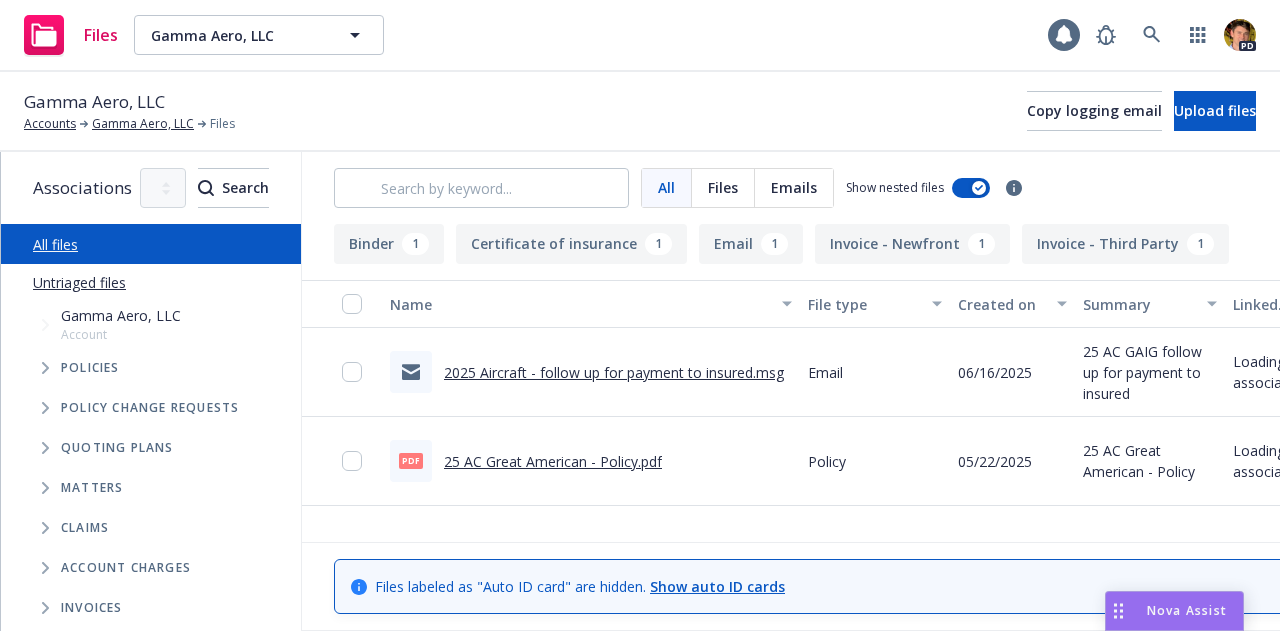 scroll, scrollTop: 0, scrollLeft: 0, axis: both 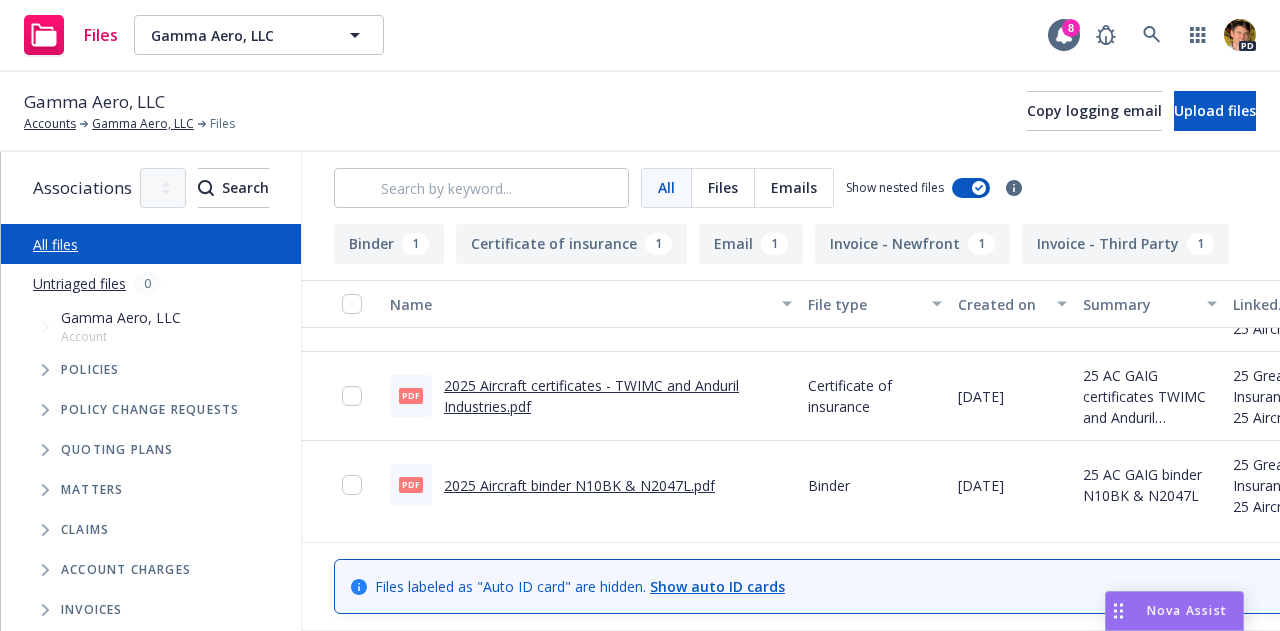 click on "2025 Aircraft binder N10BK & N2047L.pdf" at bounding box center (579, 485) 